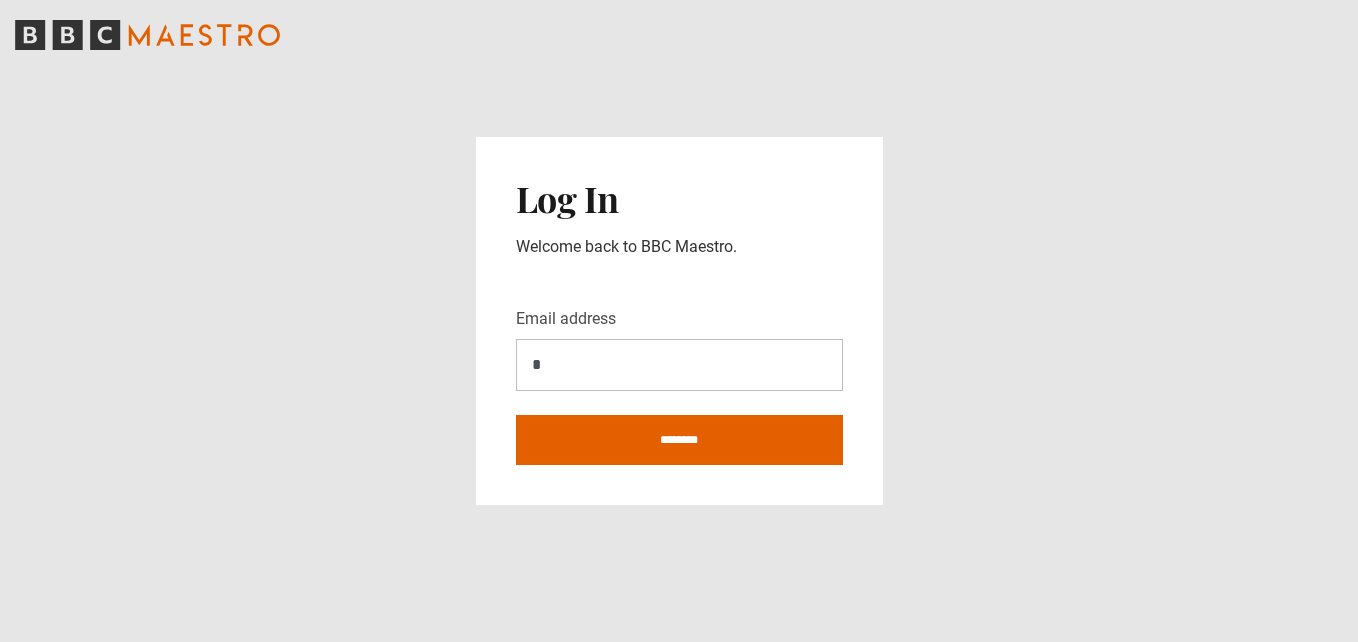 scroll, scrollTop: 0, scrollLeft: 0, axis: both 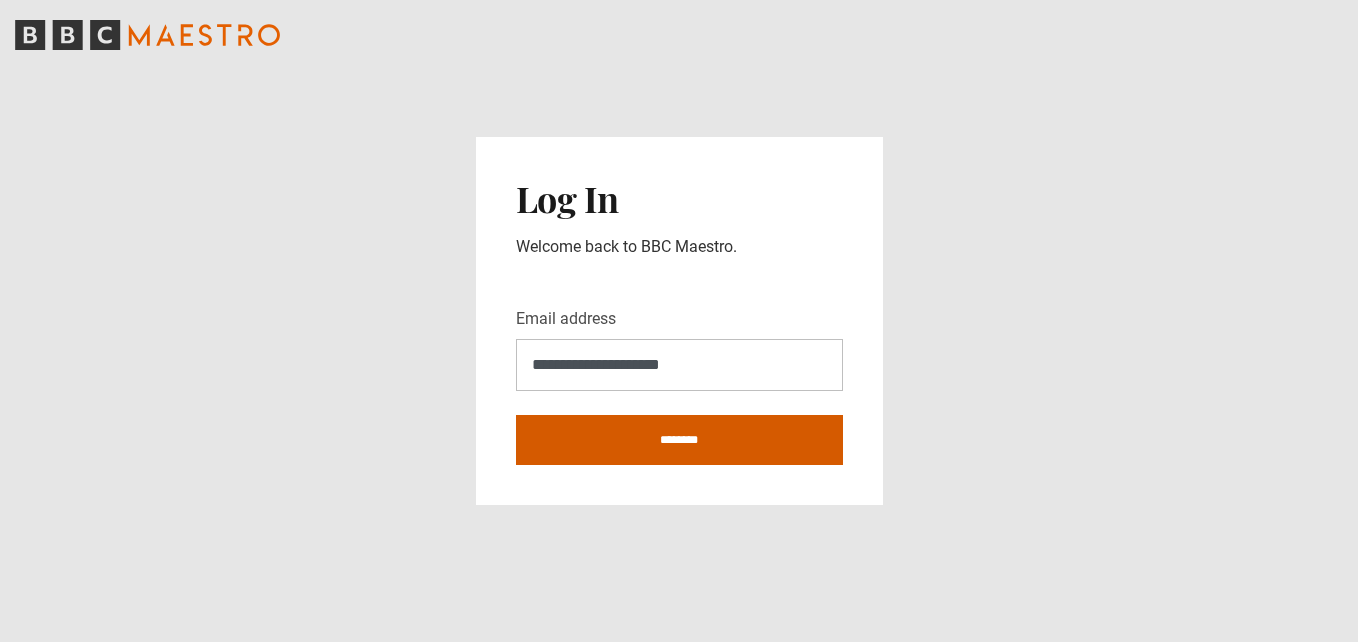 click on "********" at bounding box center (679, 440) 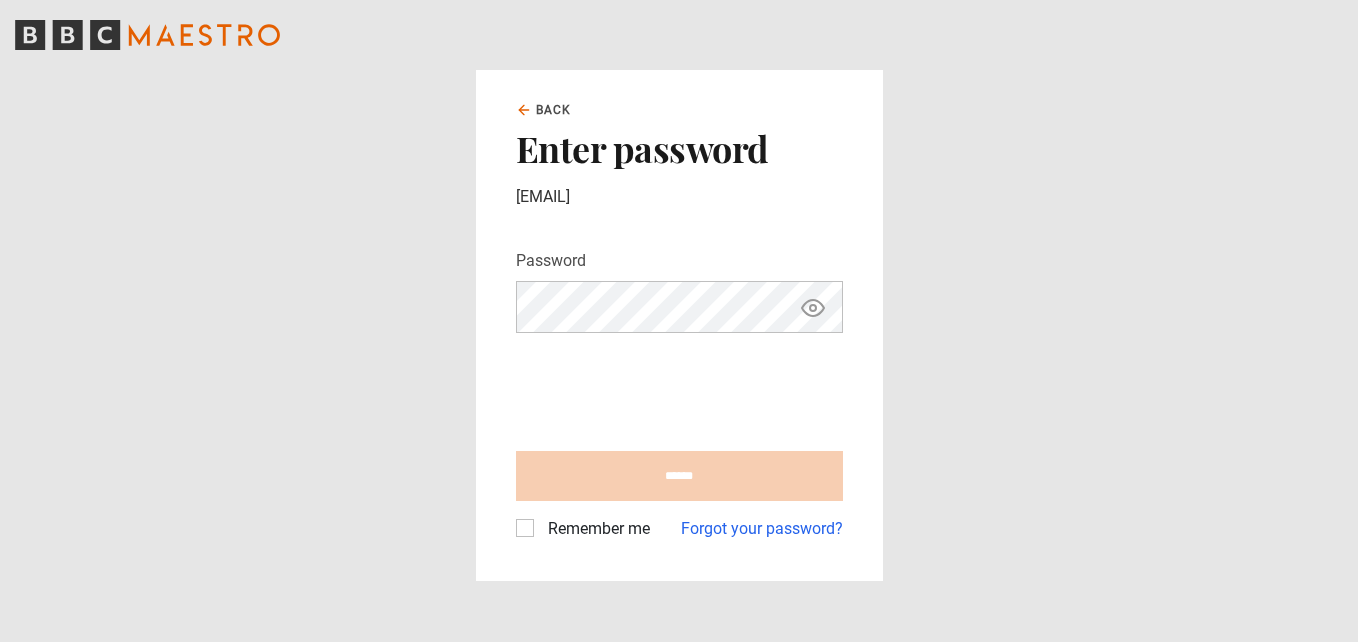 scroll, scrollTop: 0, scrollLeft: 0, axis: both 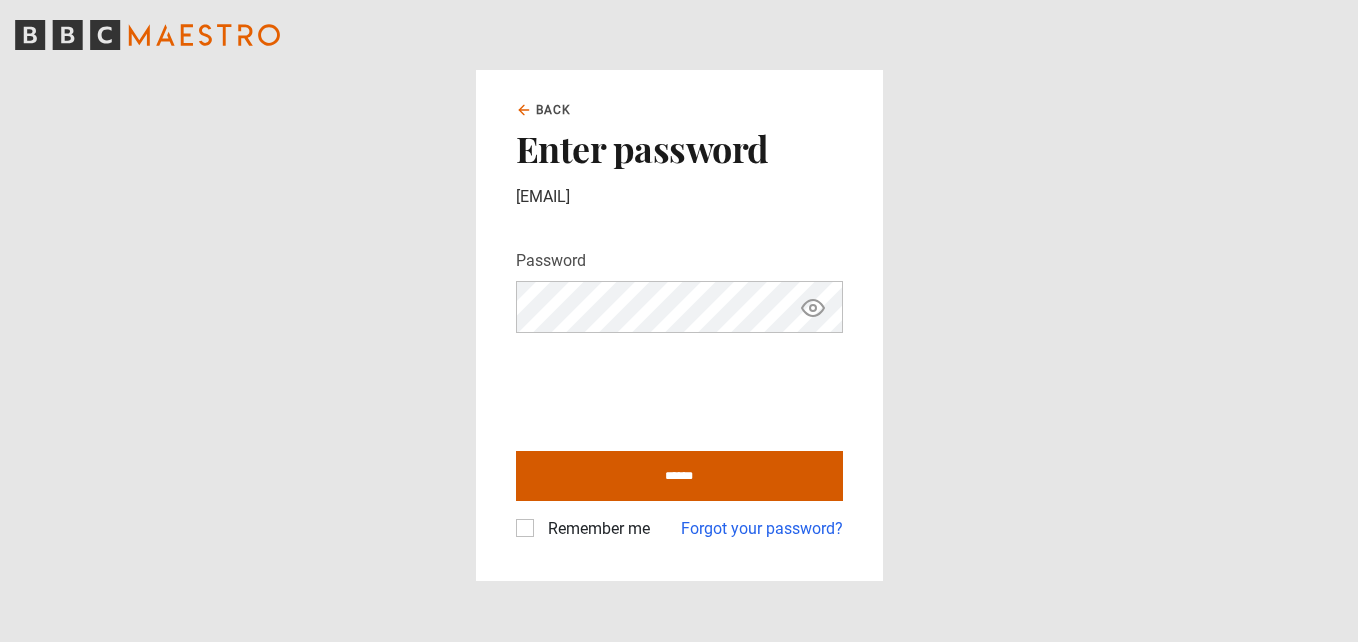 click on "******" at bounding box center (679, 476) 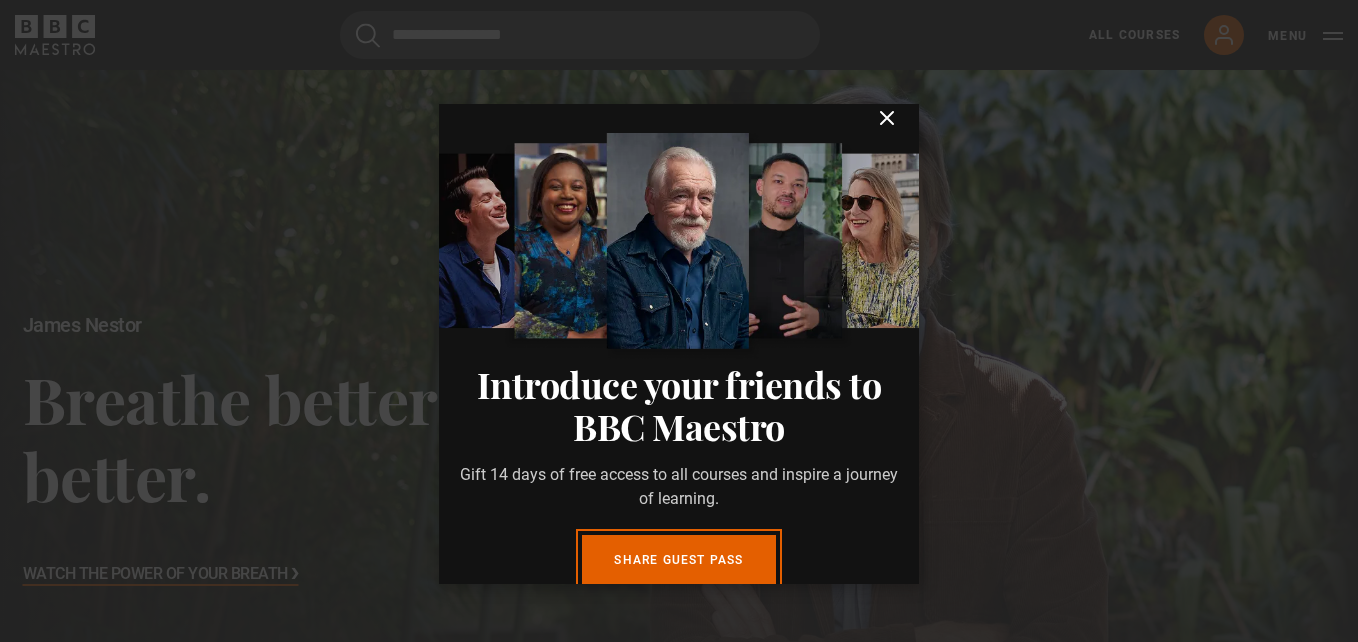 scroll, scrollTop: 0, scrollLeft: 0, axis: both 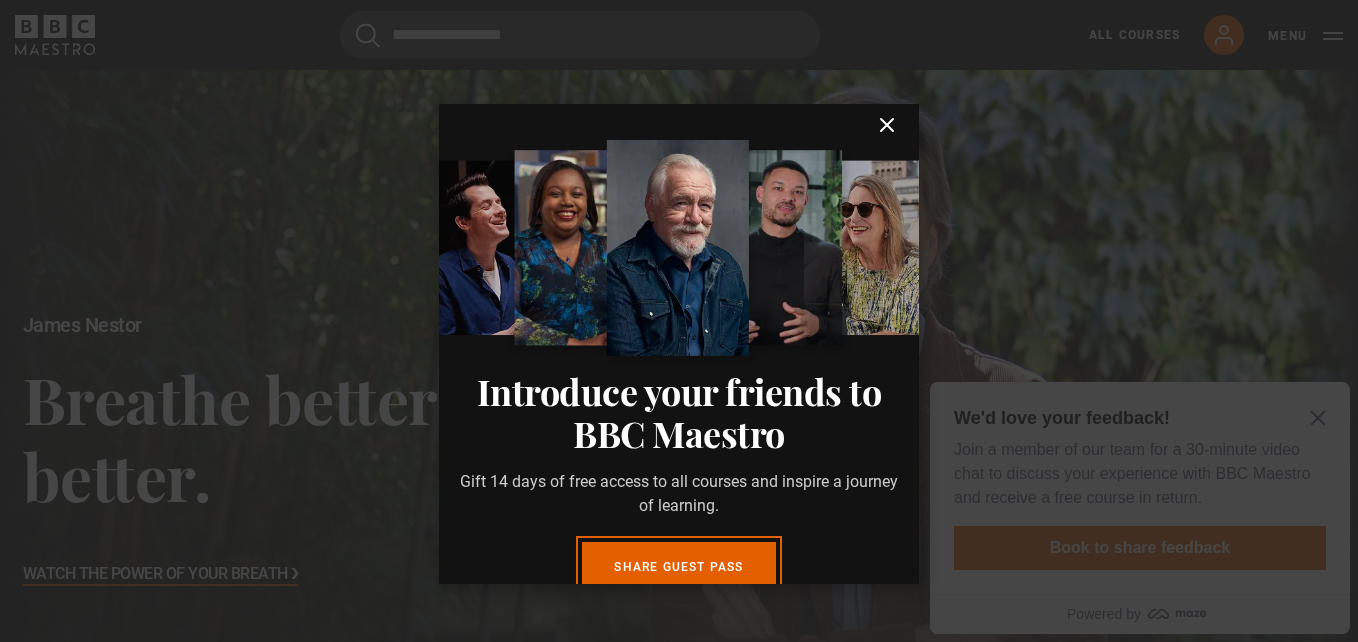 click 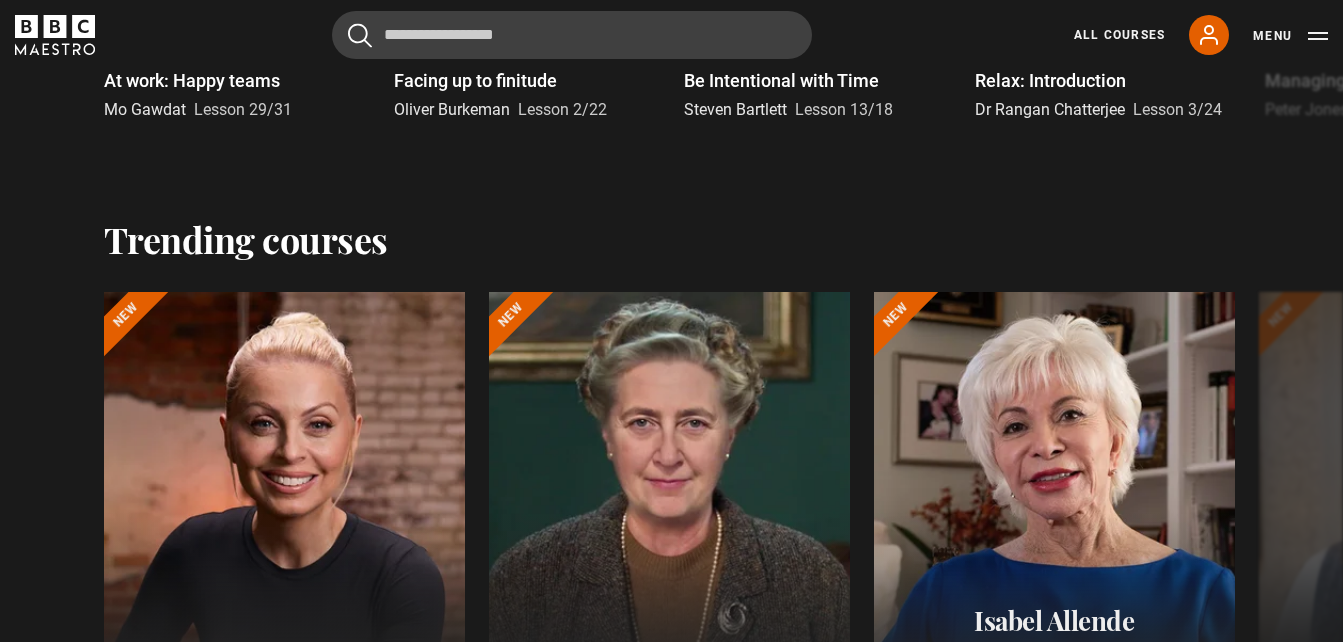 scroll, scrollTop: 2247, scrollLeft: 0, axis: vertical 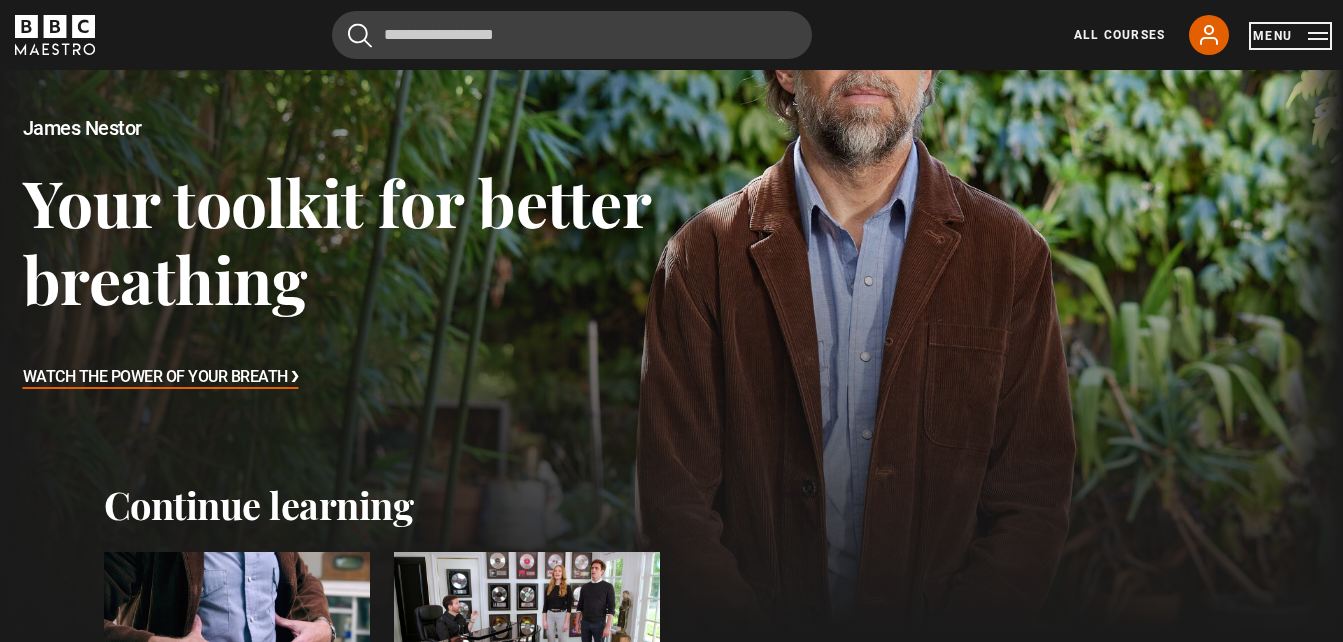 click on "Menu" at bounding box center [1290, 36] 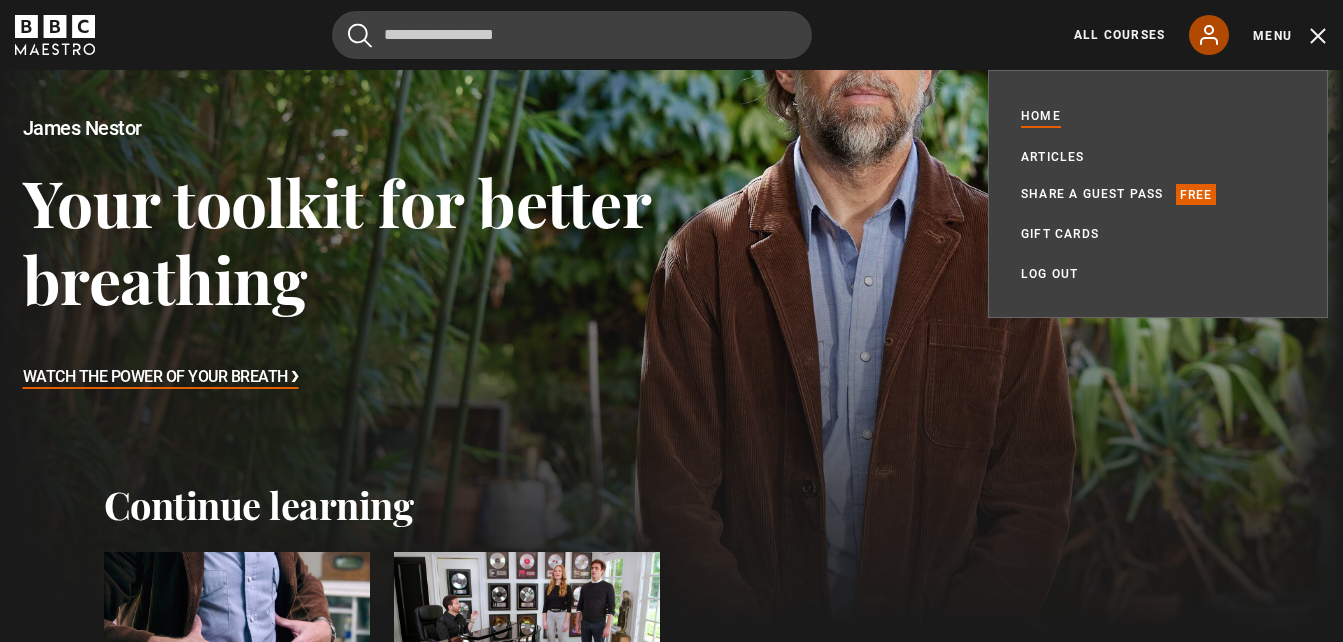 click 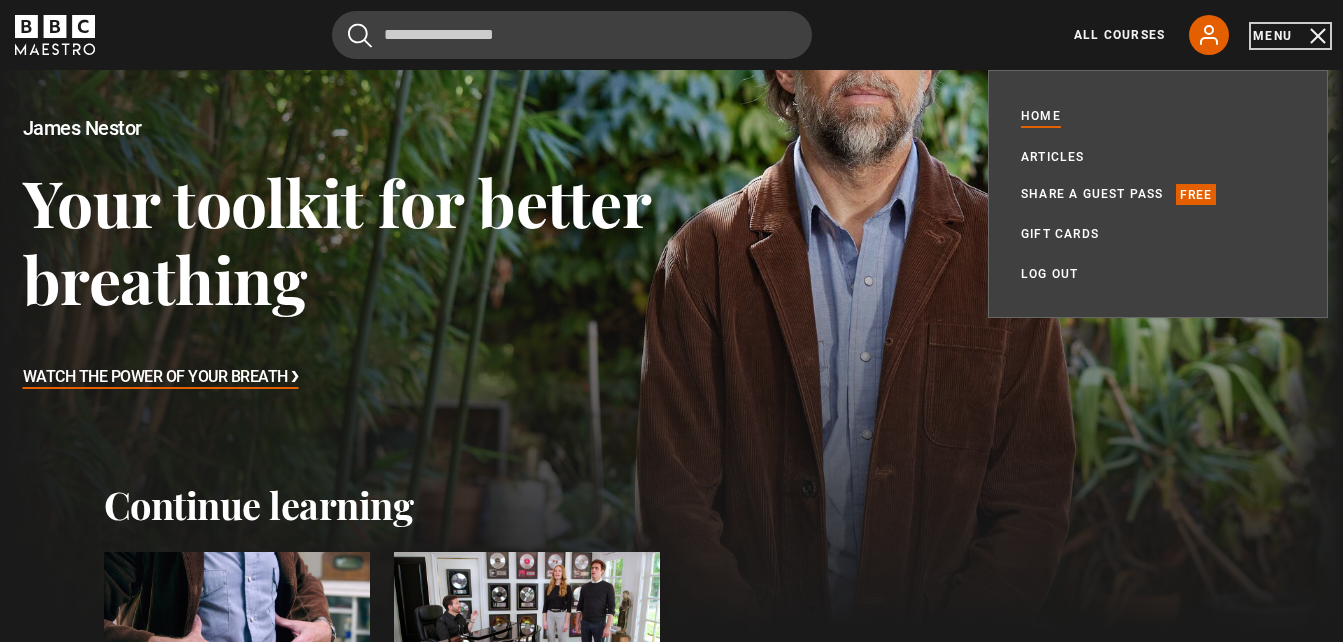 click on "Menu" at bounding box center (1290, 36) 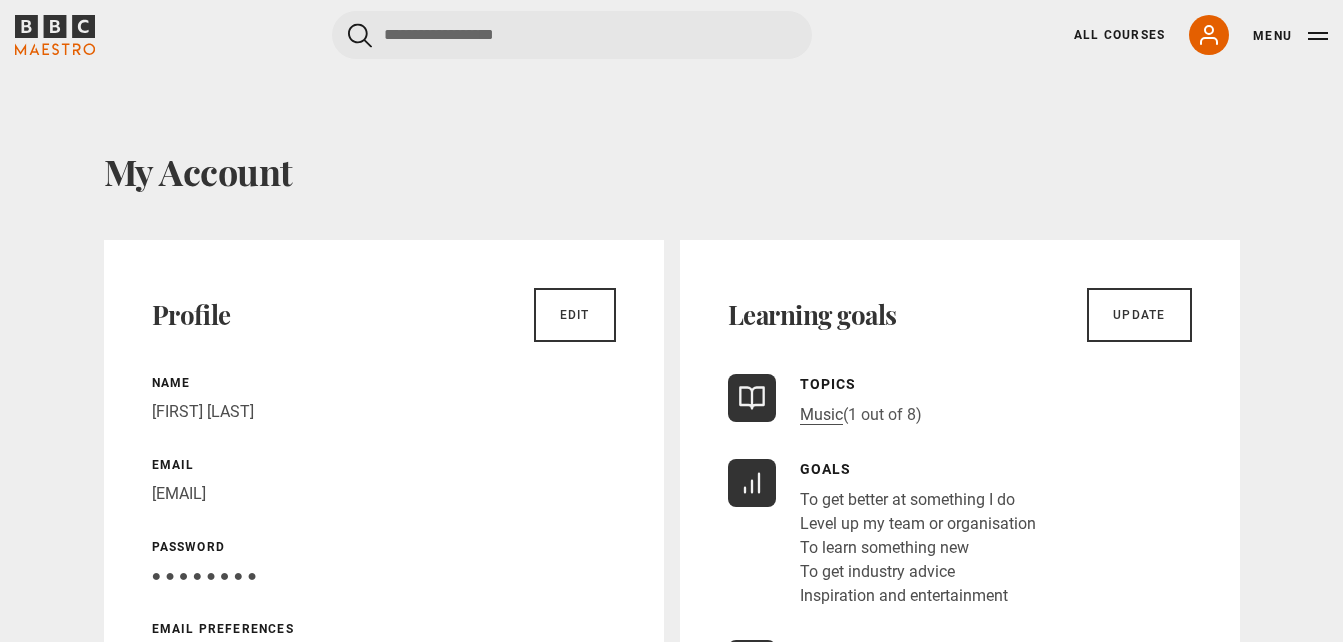 scroll, scrollTop: 0, scrollLeft: 0, axis: both 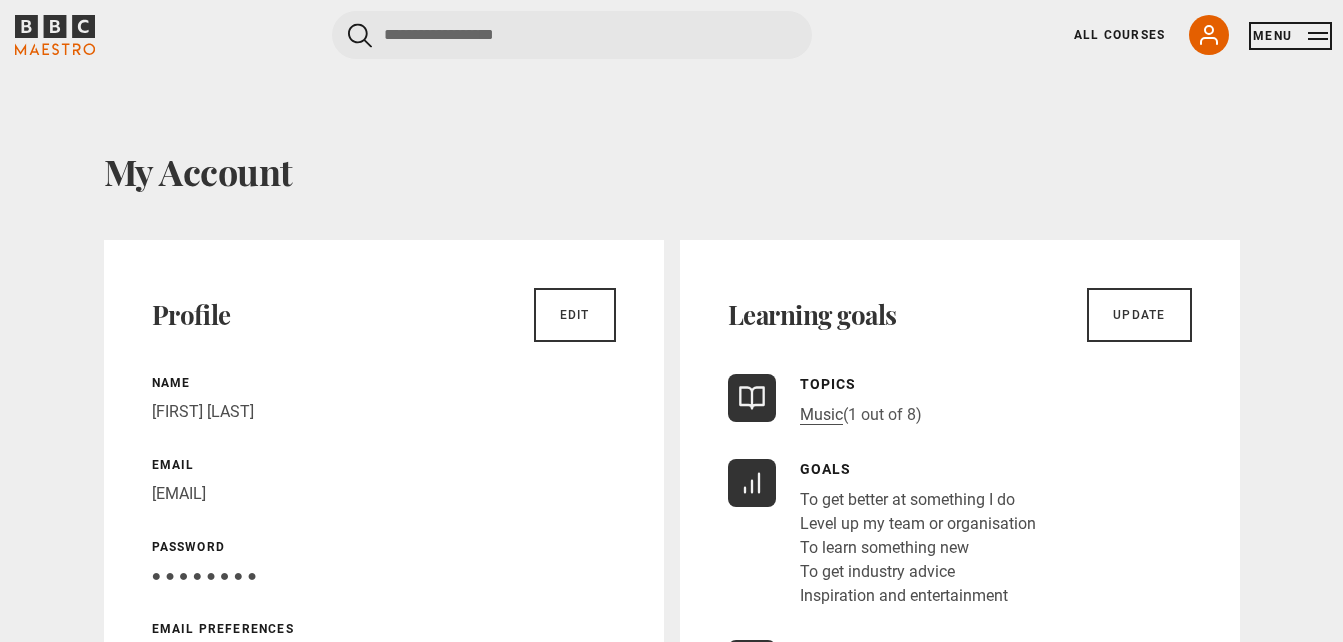 click on "Menu" at bounding box center [1290, 36] 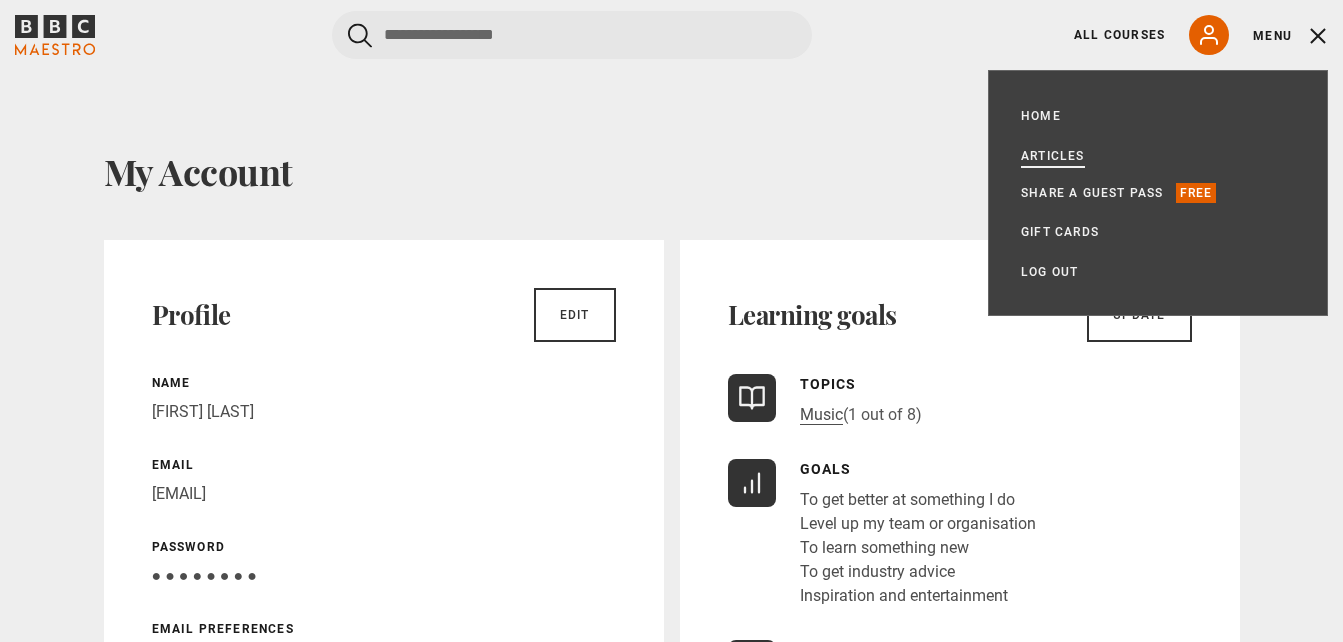click on "Articles" at bounding box center (1053, 156) 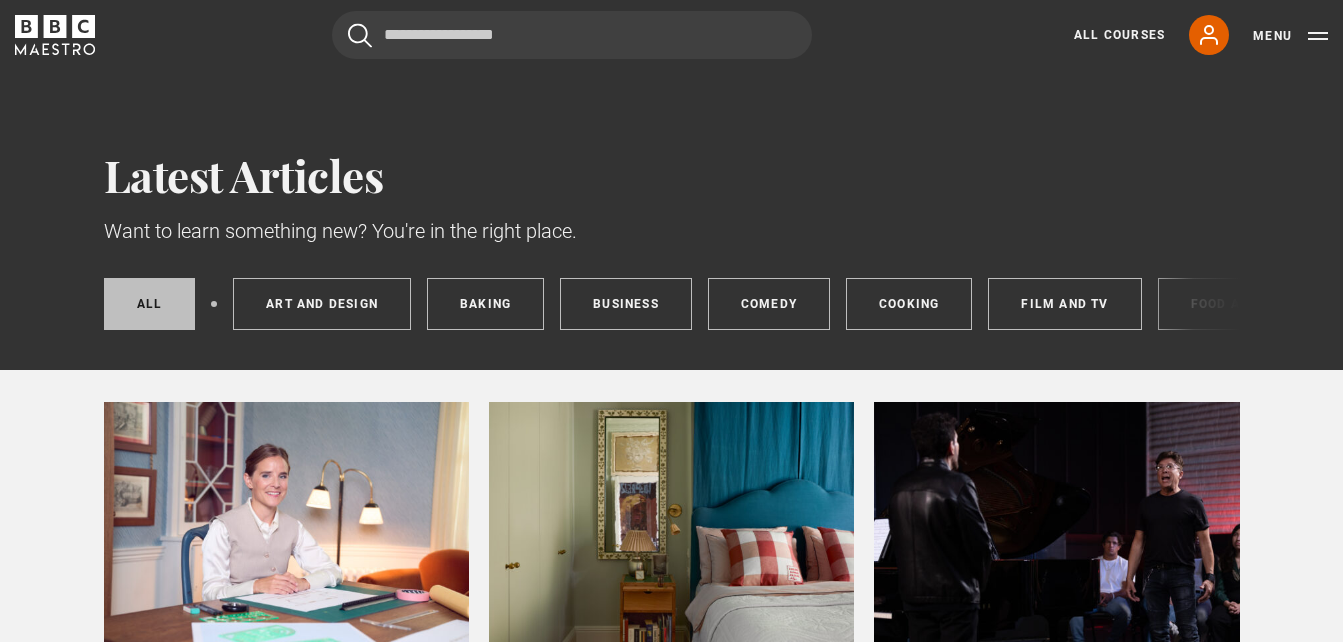 scroll, scrollTop: 0, scrollLeft: 0, axis: both 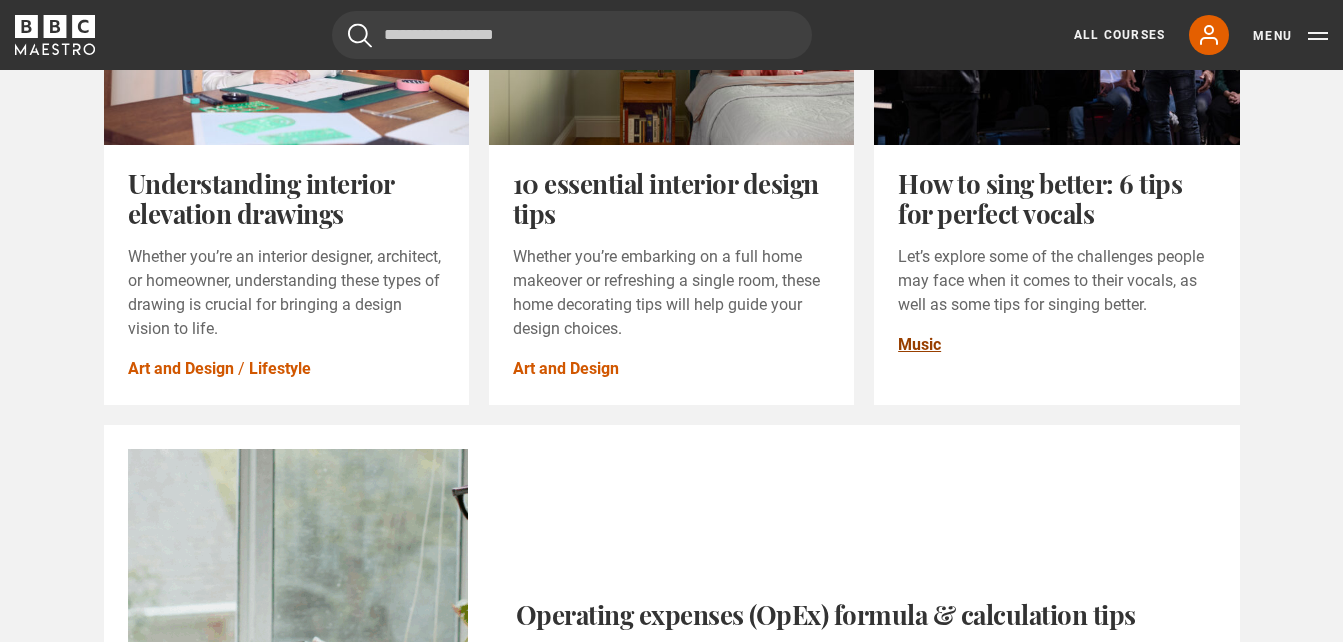 click on "Music" at bounding box center (919, 345) 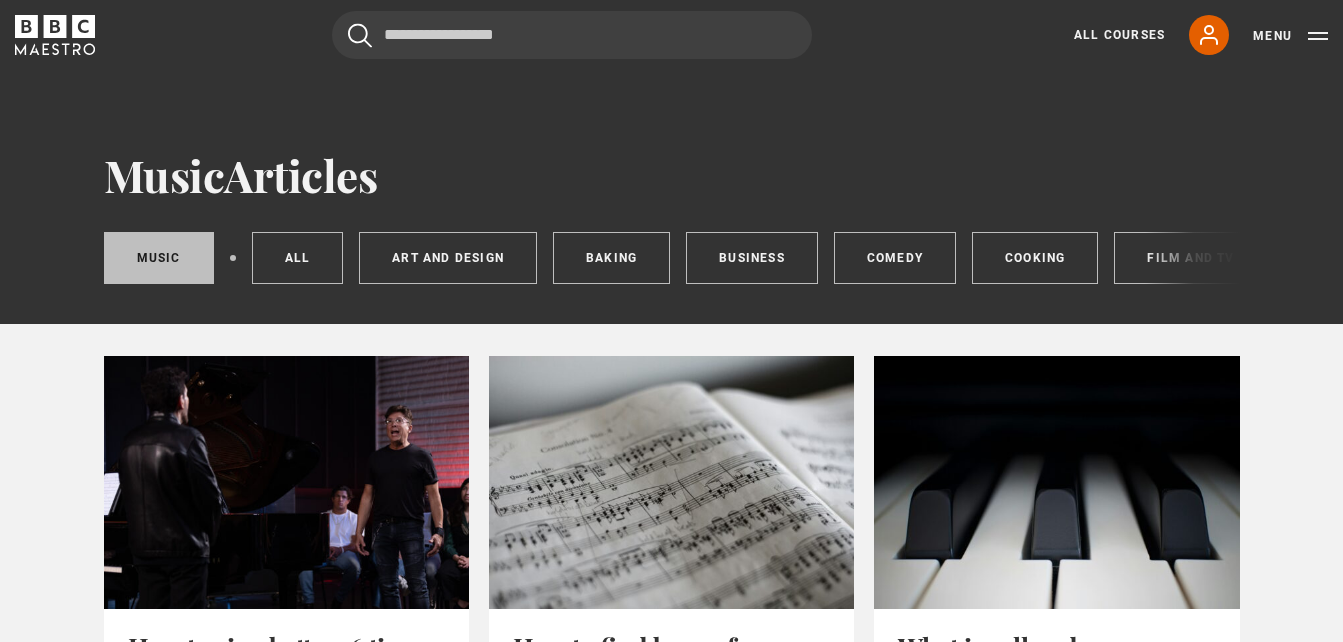 scroll, scrollTop: 0, scrollLeft: 0, axis: both 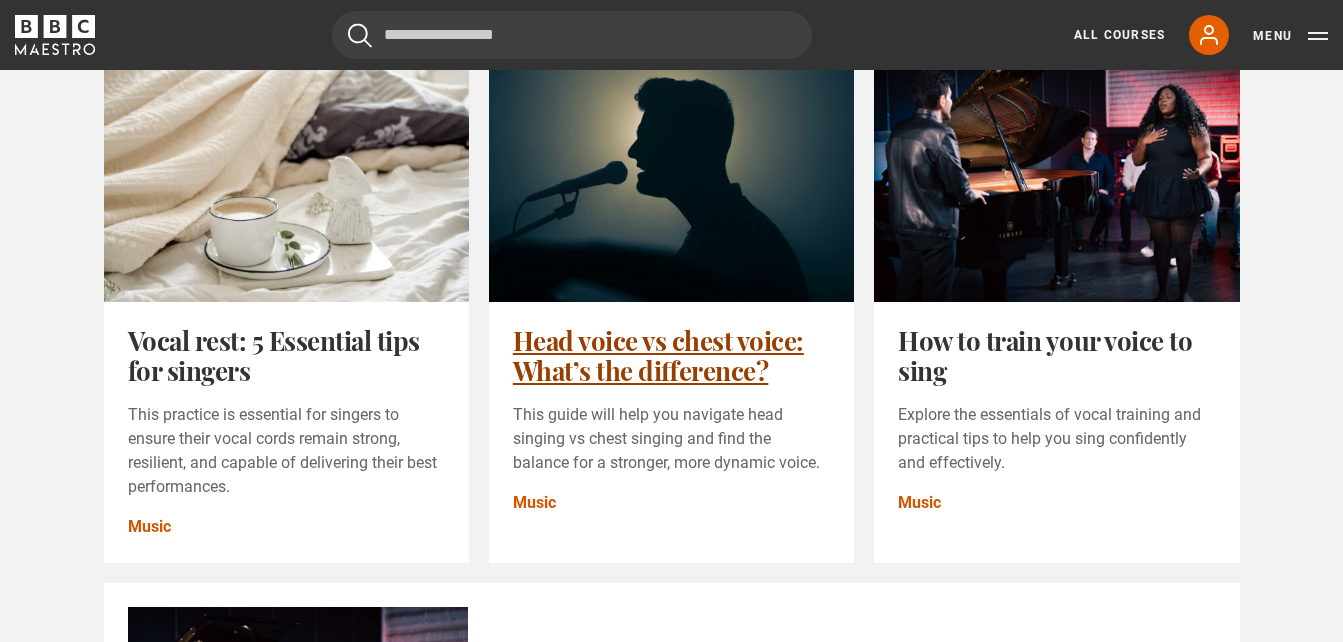 click on "Head voice vs chest voice: What’s the difference?" at bounding box center (658, 355) 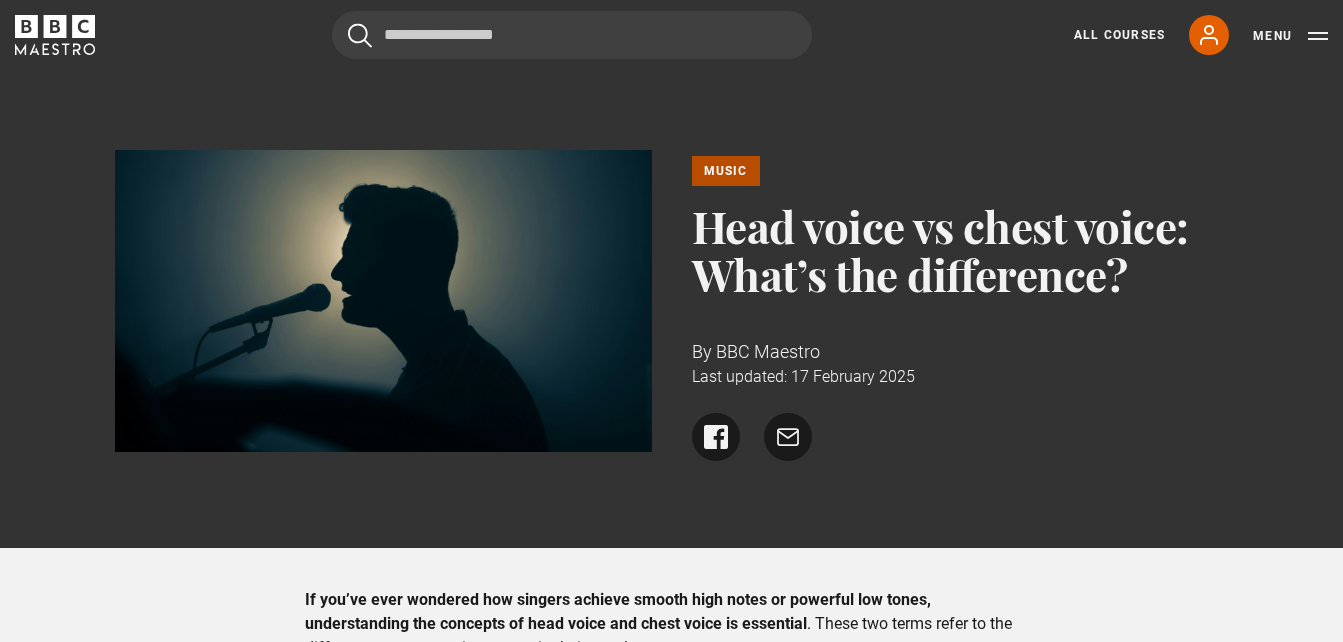 scroll, scrollTop: 0, scrollLeft: 0, axis: both 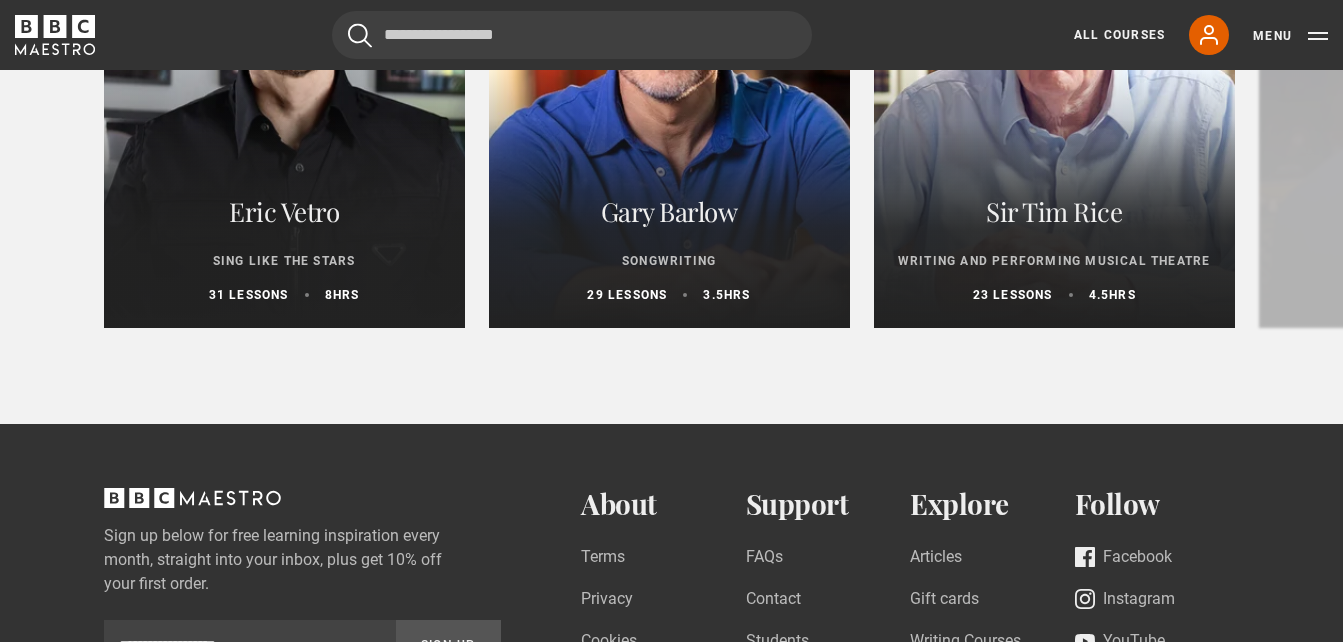 drag, startPoint x: 1342, startPoint y: 538, endPoint x: 1357, endPoint y: 44, distance: 494.2277 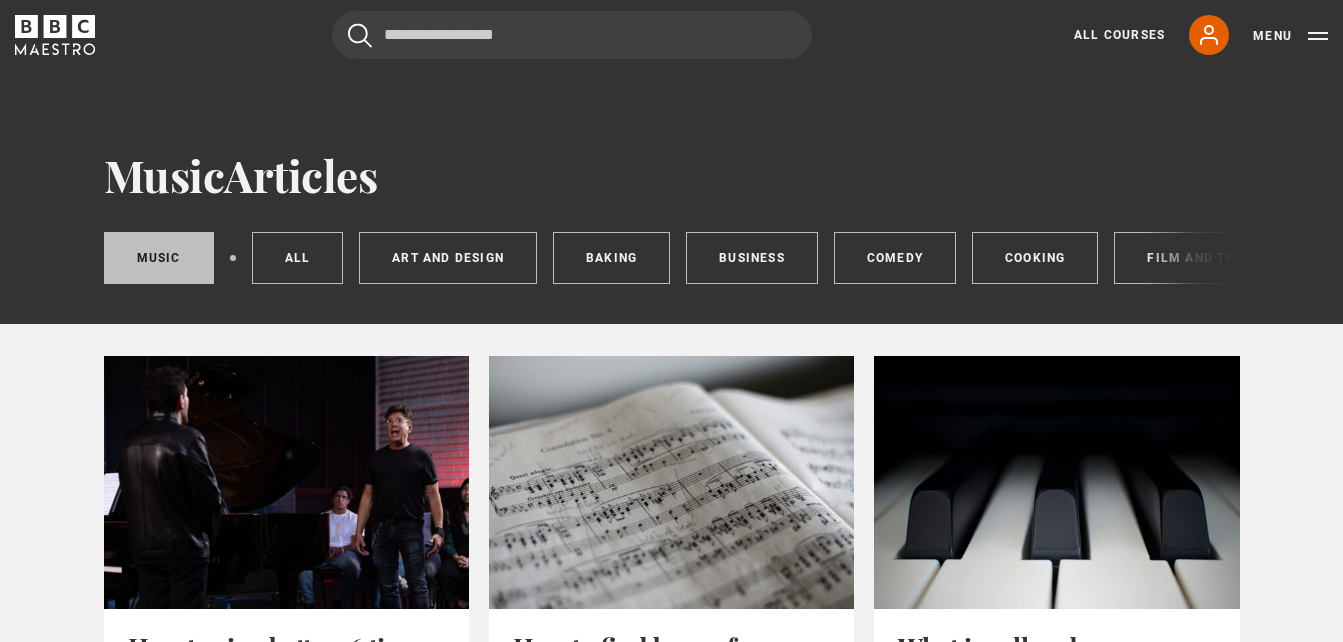 scroll, scrollTop: 0, scrollLeft: 0, axis: both 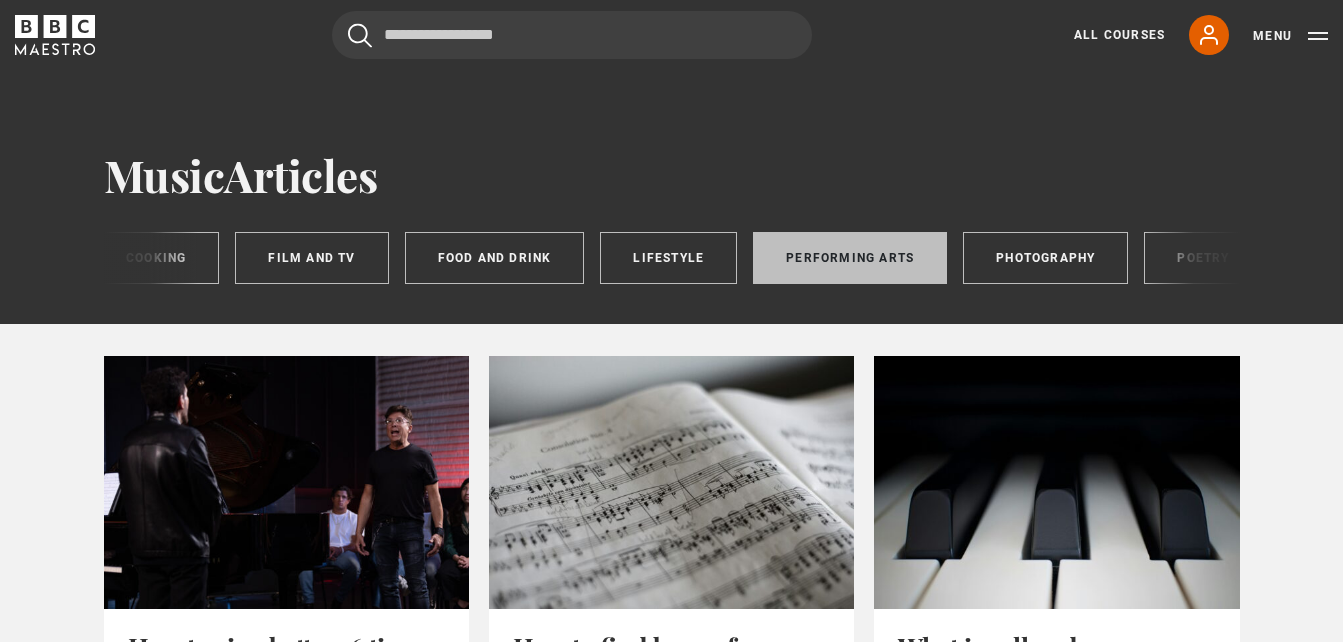 click on "Performing Arts" at bounding box center [850, 258] 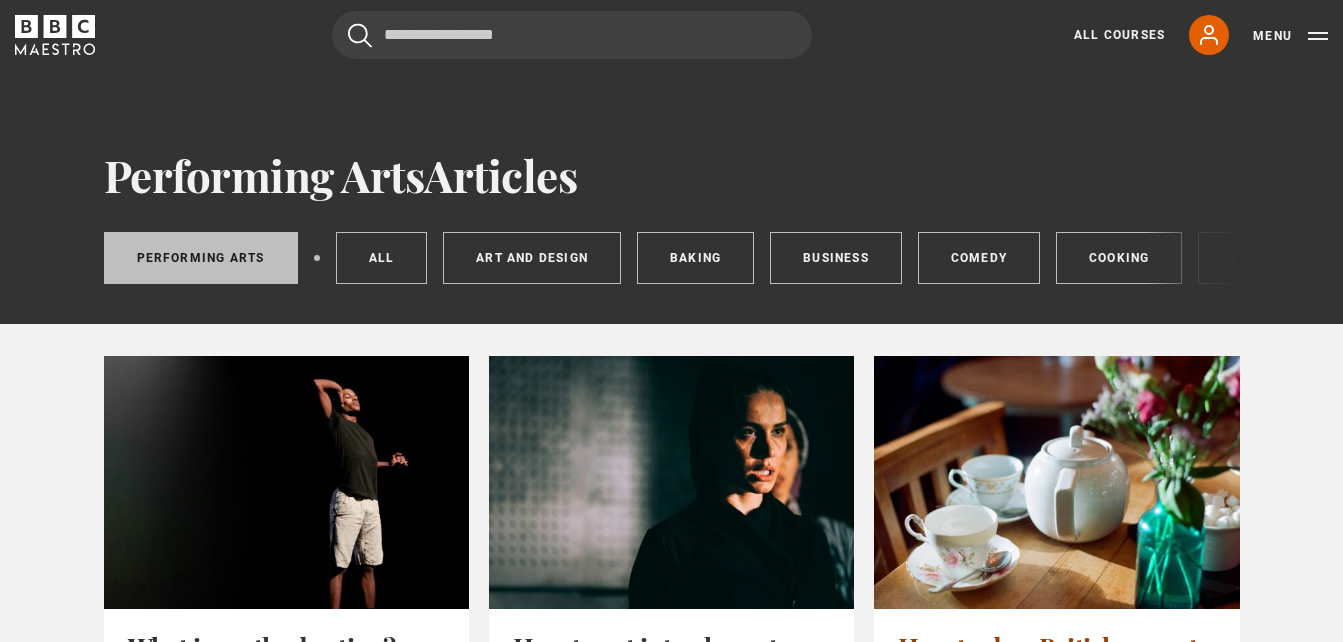 scroll, scrollTop: 0, scrollLeft: 0, axis: both 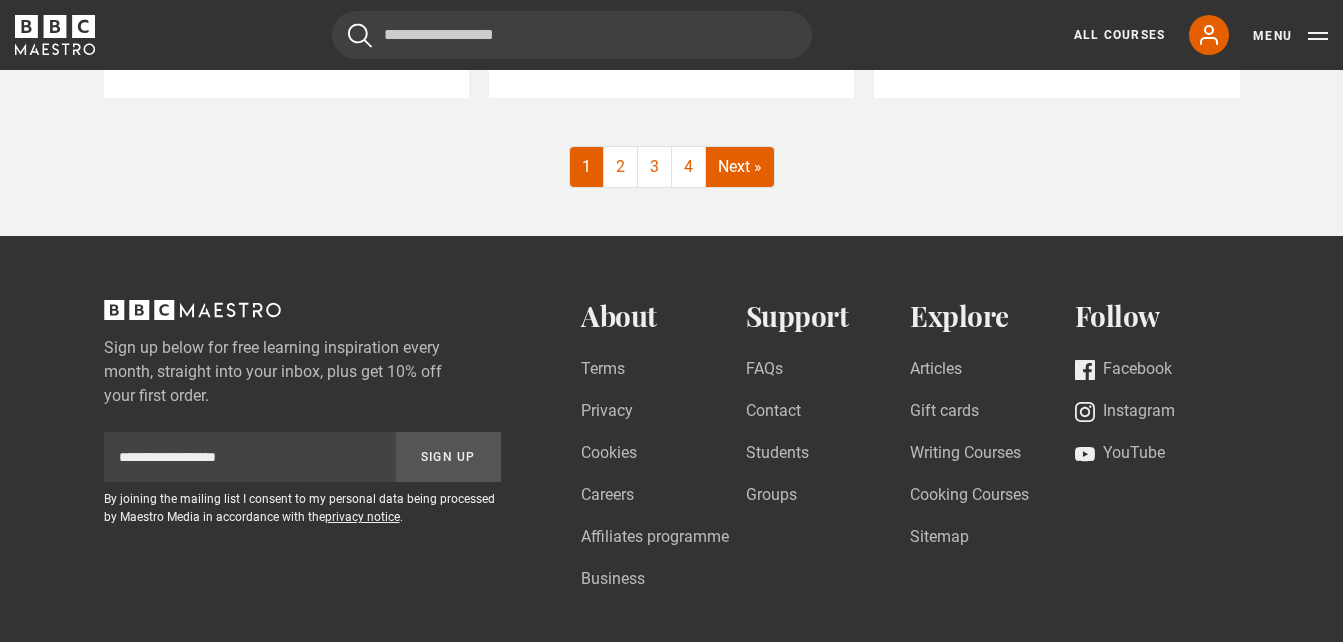 click on "Next »" at bounding box center [740, 167] 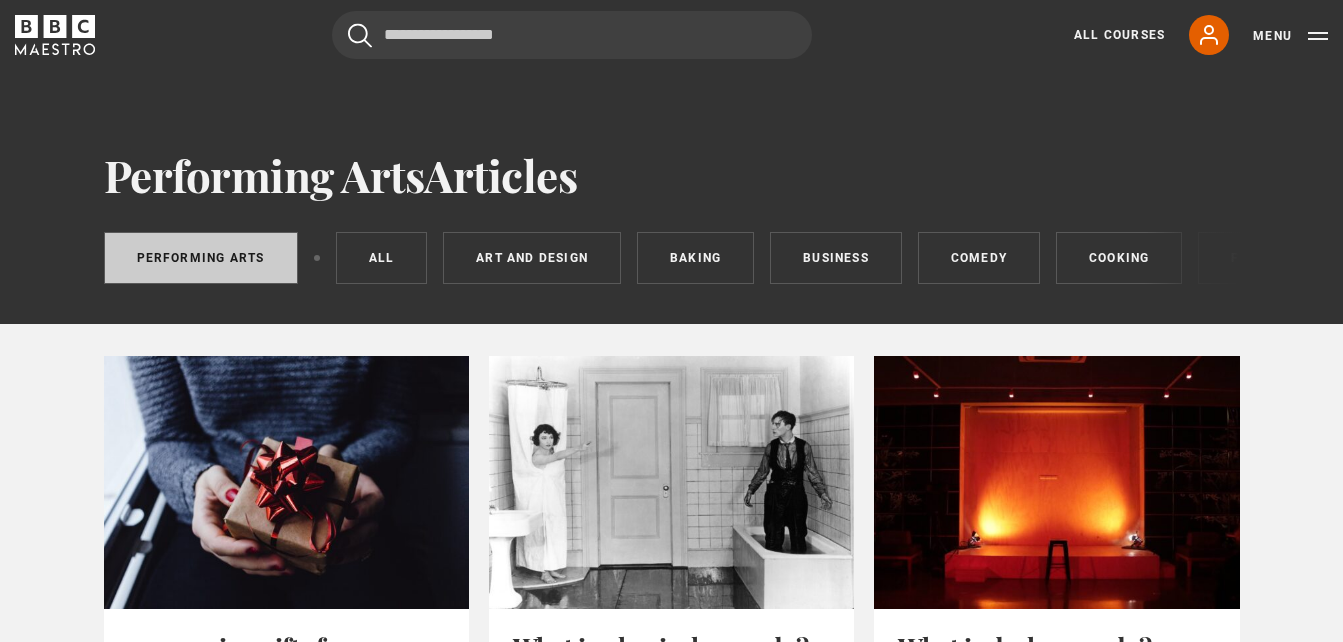 scroll, scrollTop: 0, scrollLeft: 0, axis: both 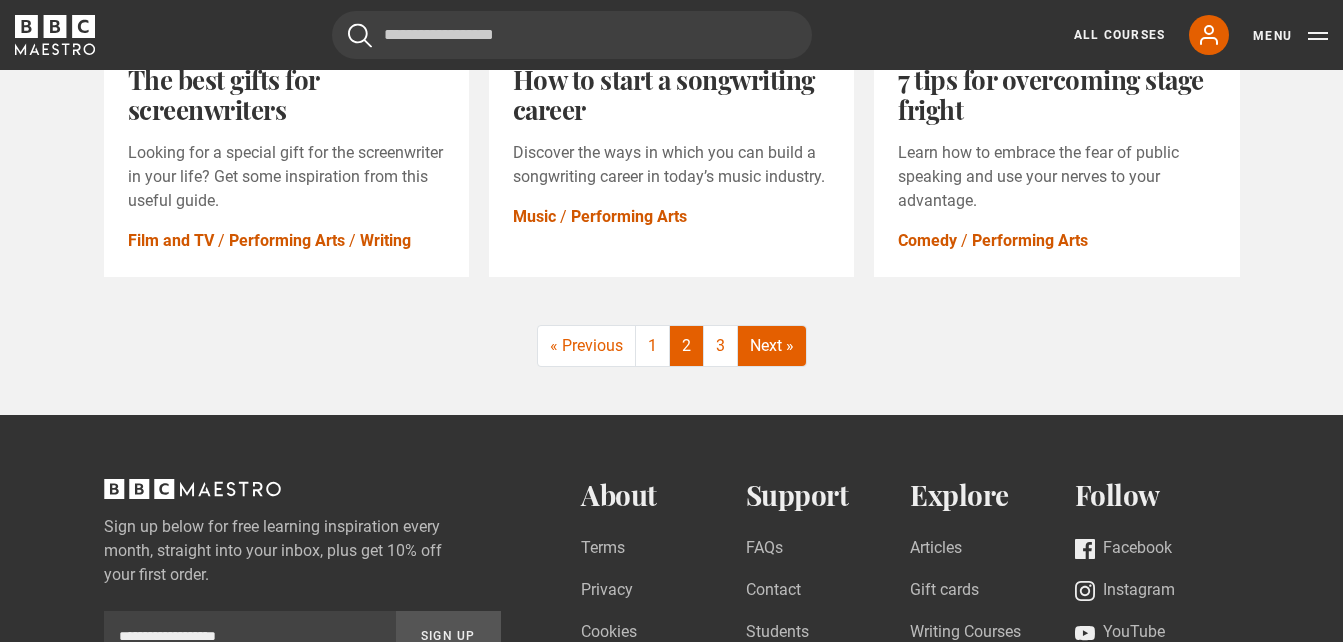 click on "Next »" at bounding box center [772, 346] 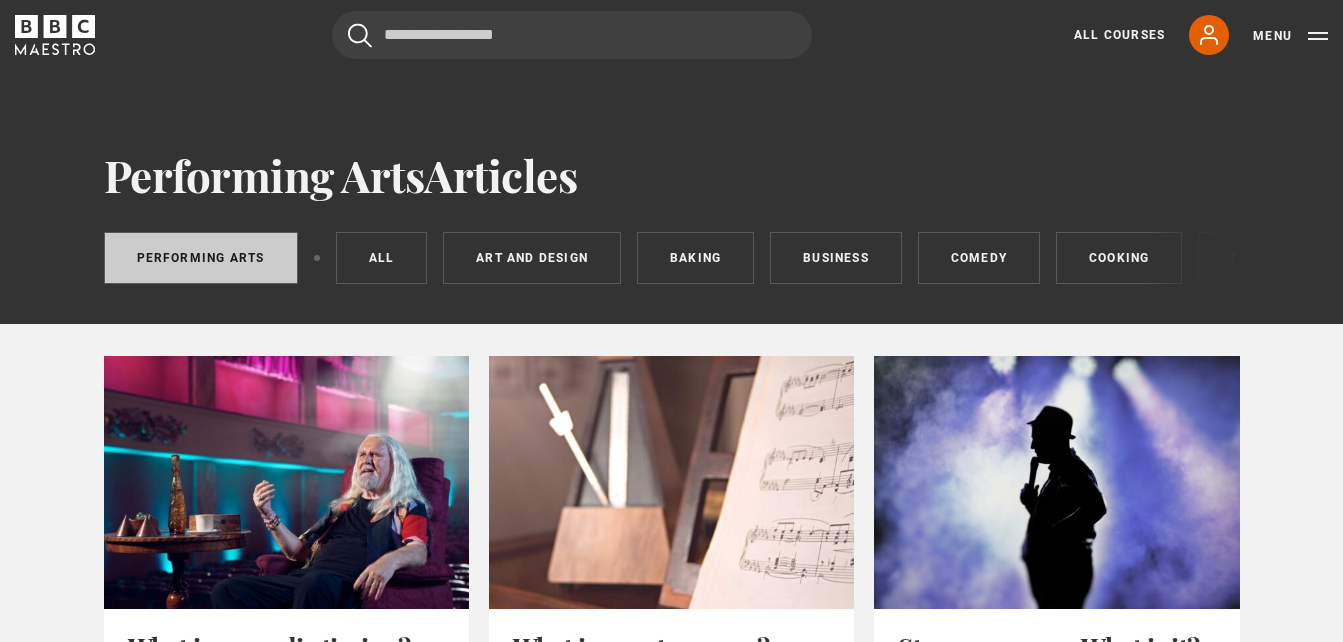 scroll, scrollTop: 0, scrollLeft: 0, axis: both 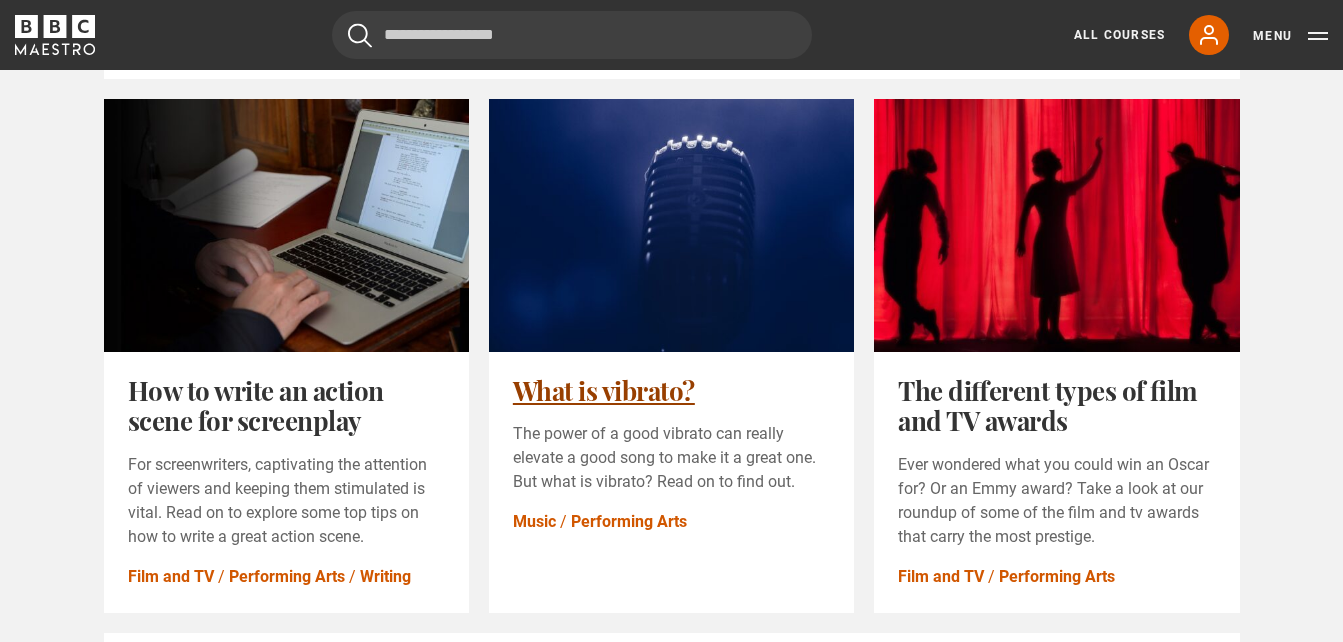 click on "What is vibrato?" at bounding box center (604, 390) 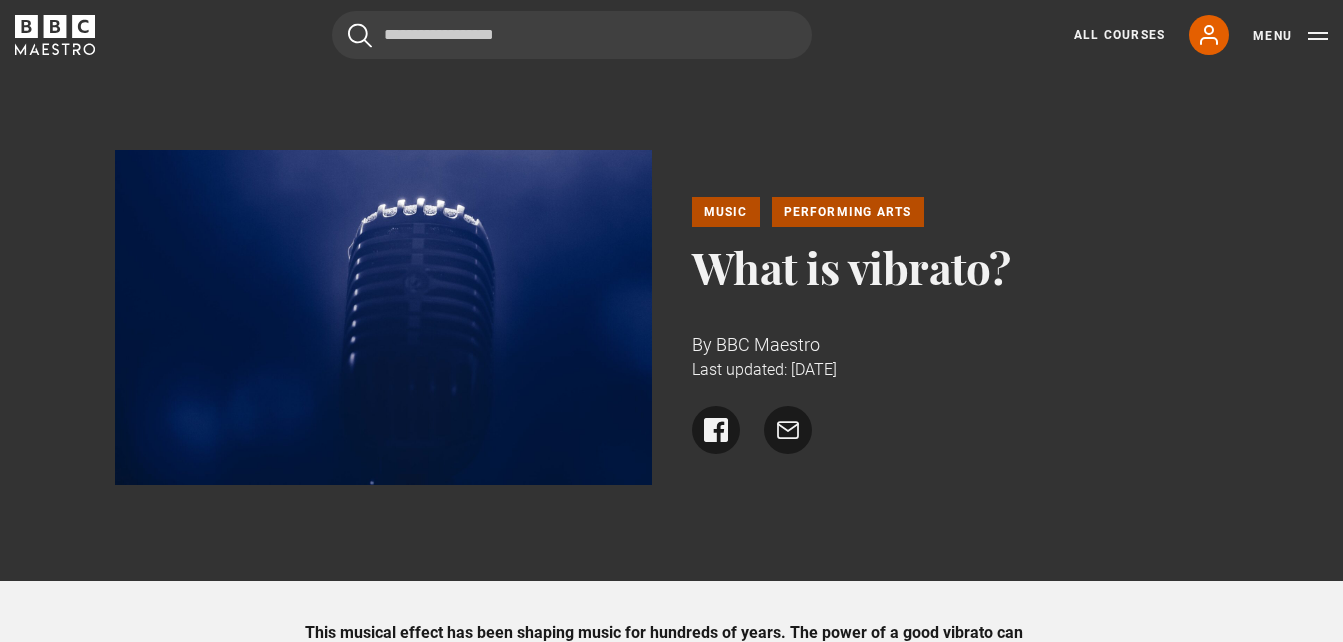 scroll, scrollTop: 0, scrollLeft: 0, axis: both 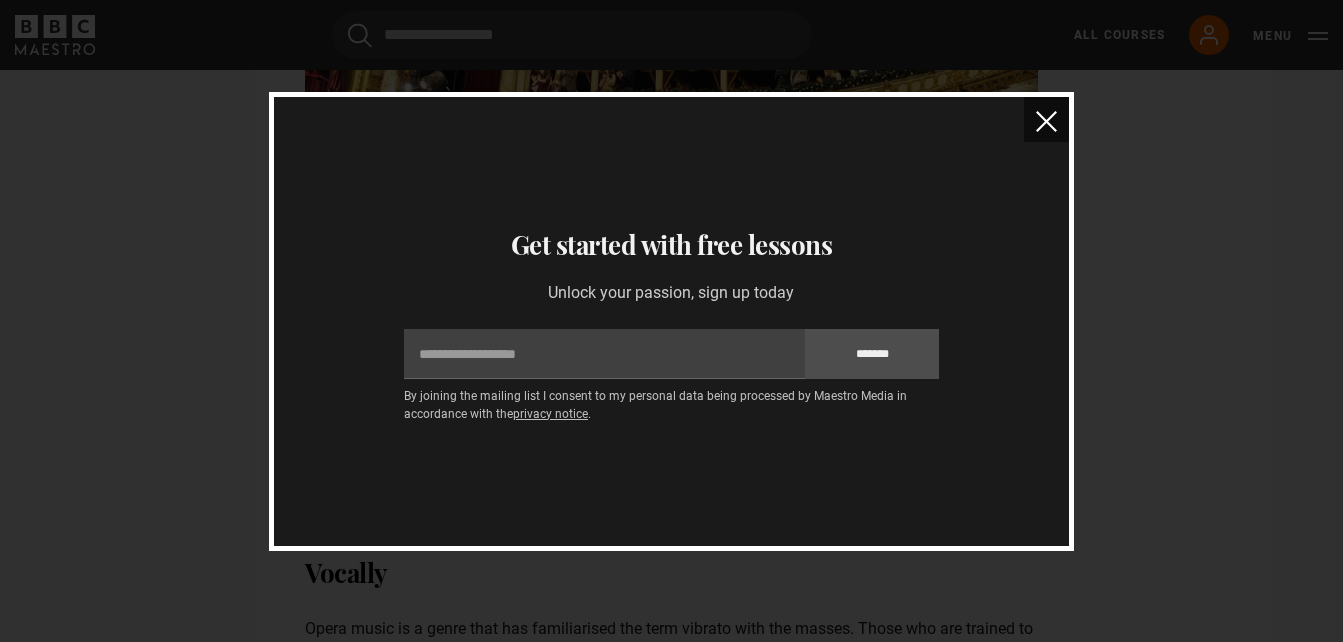 click at bounding box center [1046, 121] 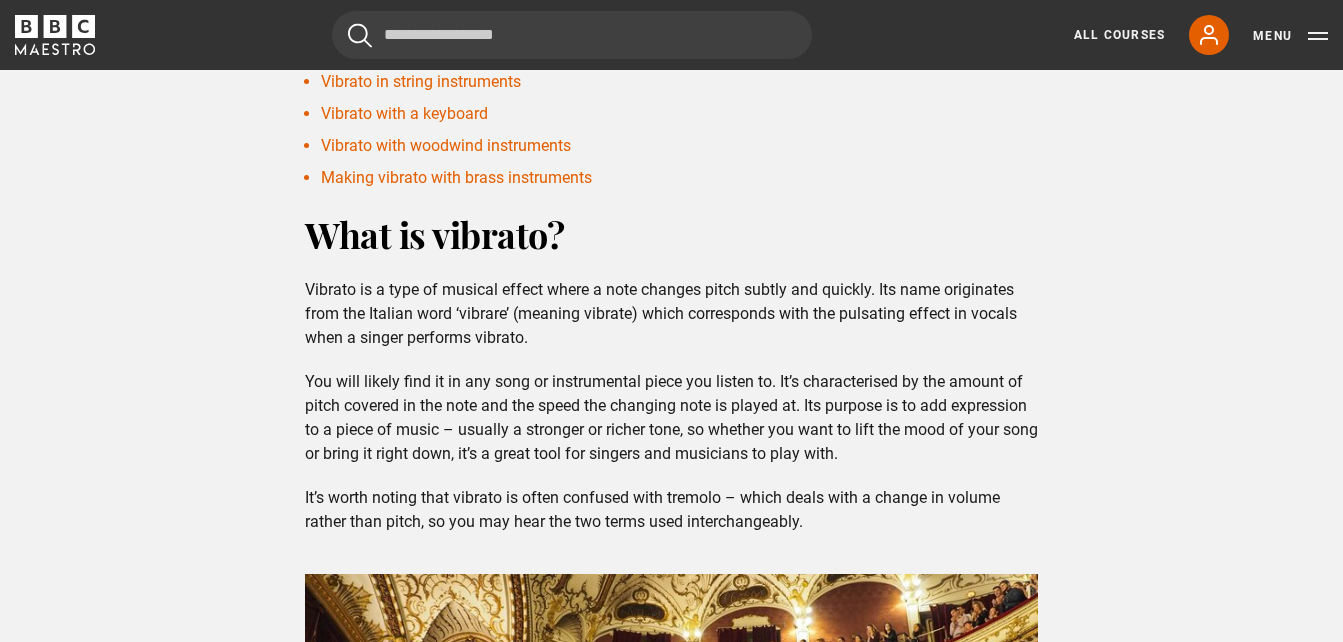 scroll, scrollTop: 499, scrollLeft: 0, axis: vertical 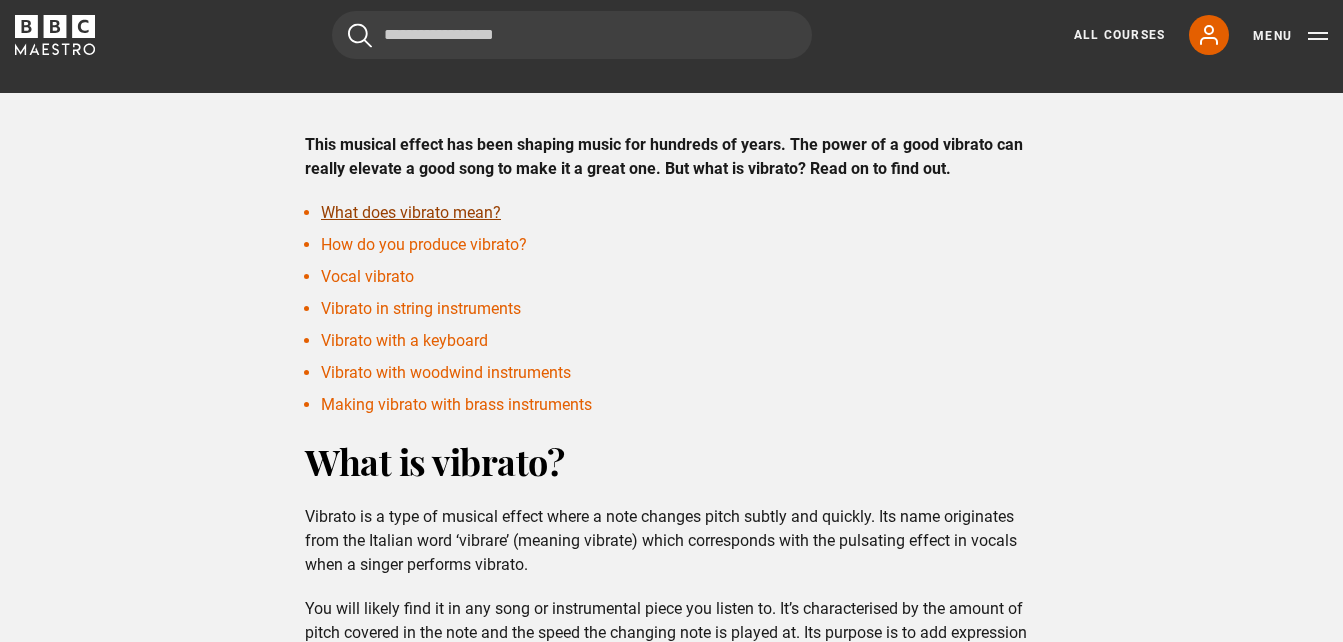 click on "What does vibrato mean?" at bounding box center (411, 212) 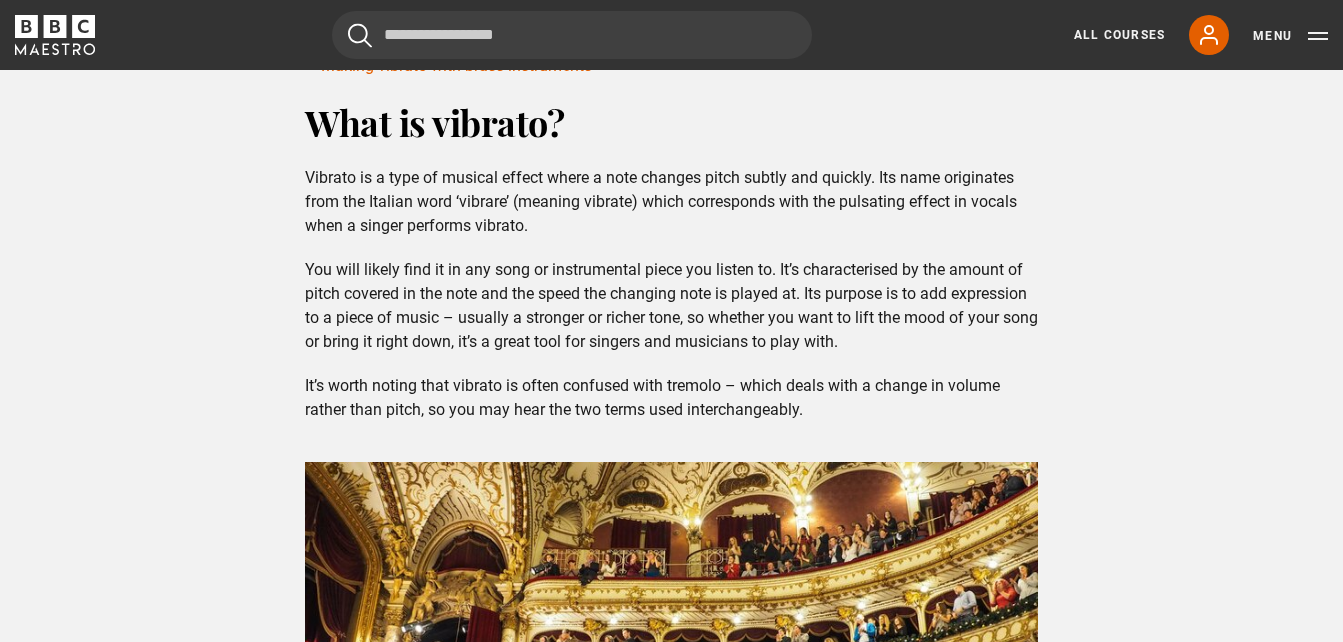 scroll, scrollTop: 835, scrollLeft: 0, axis: vertical 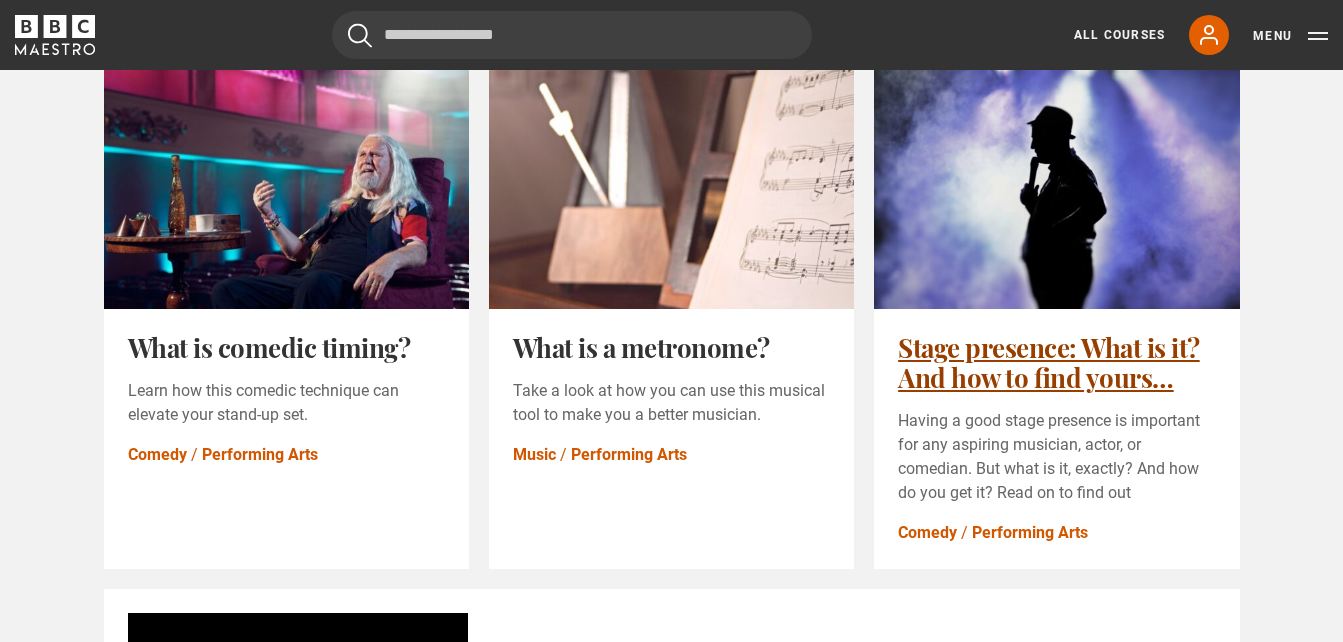click on "Stage presence: What is it? And how to find yours…" at bounding box center (1049, 362) 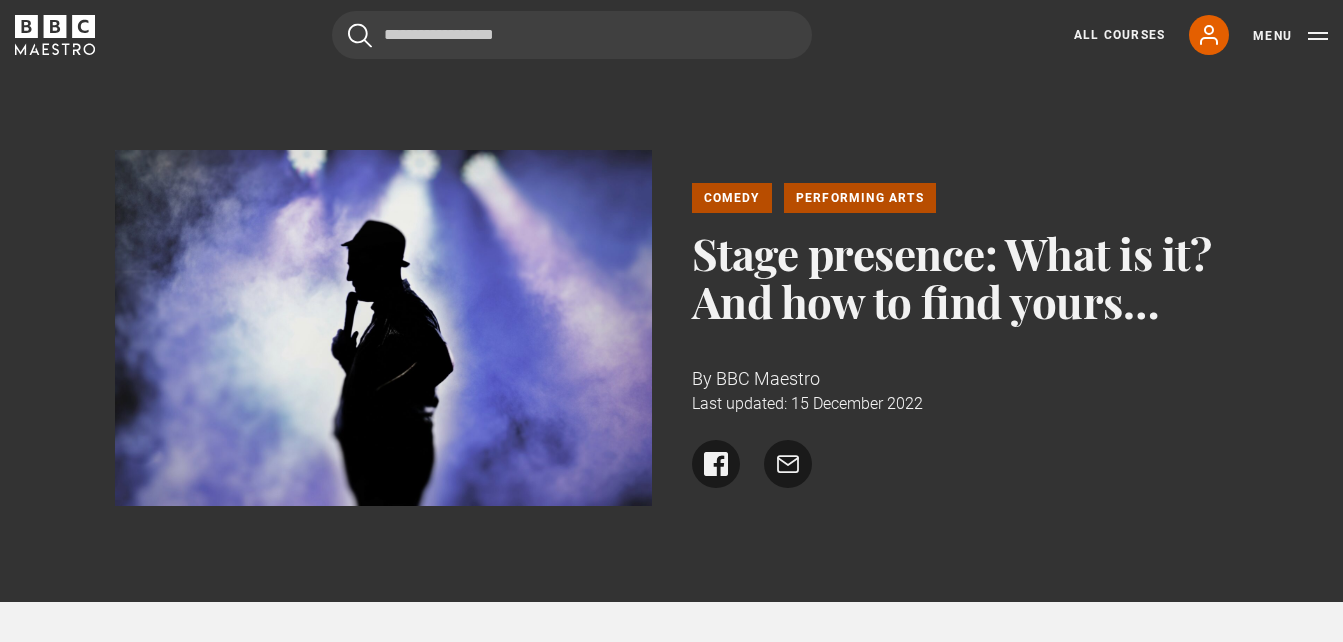 scroll, scrollTop: 0, scrollLeft: 0, axis: both 